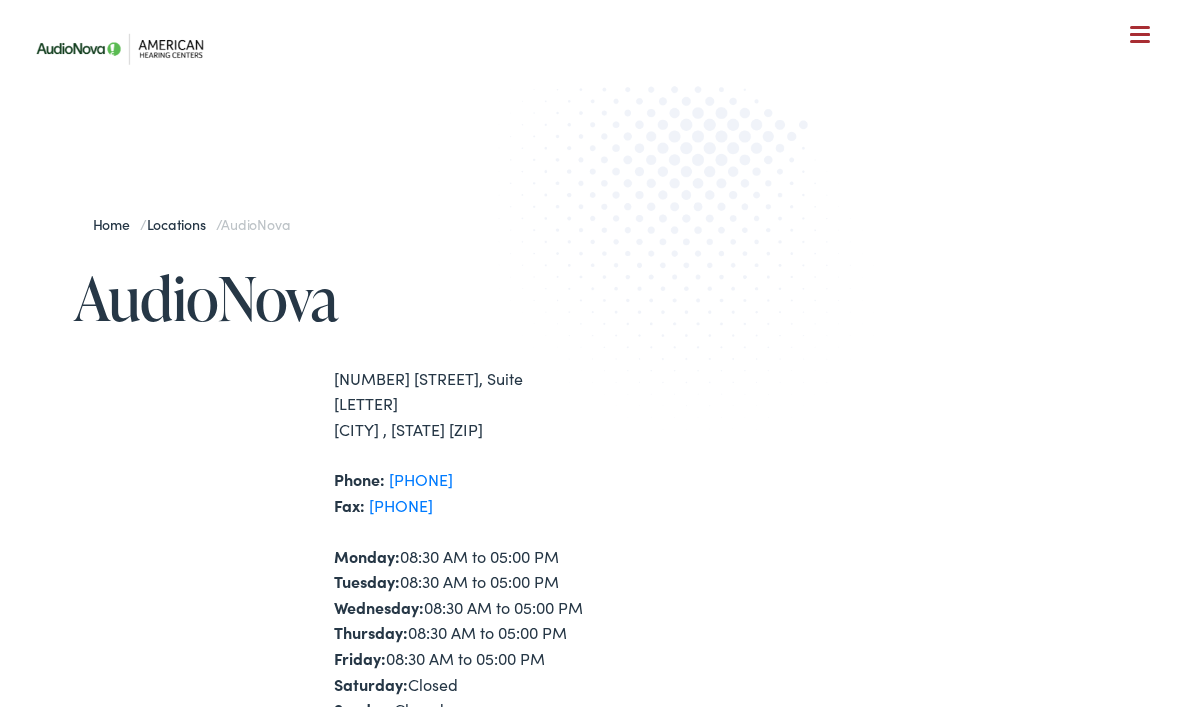 scroll, scrollTop: 0, scrollLeft: 0, axis: both 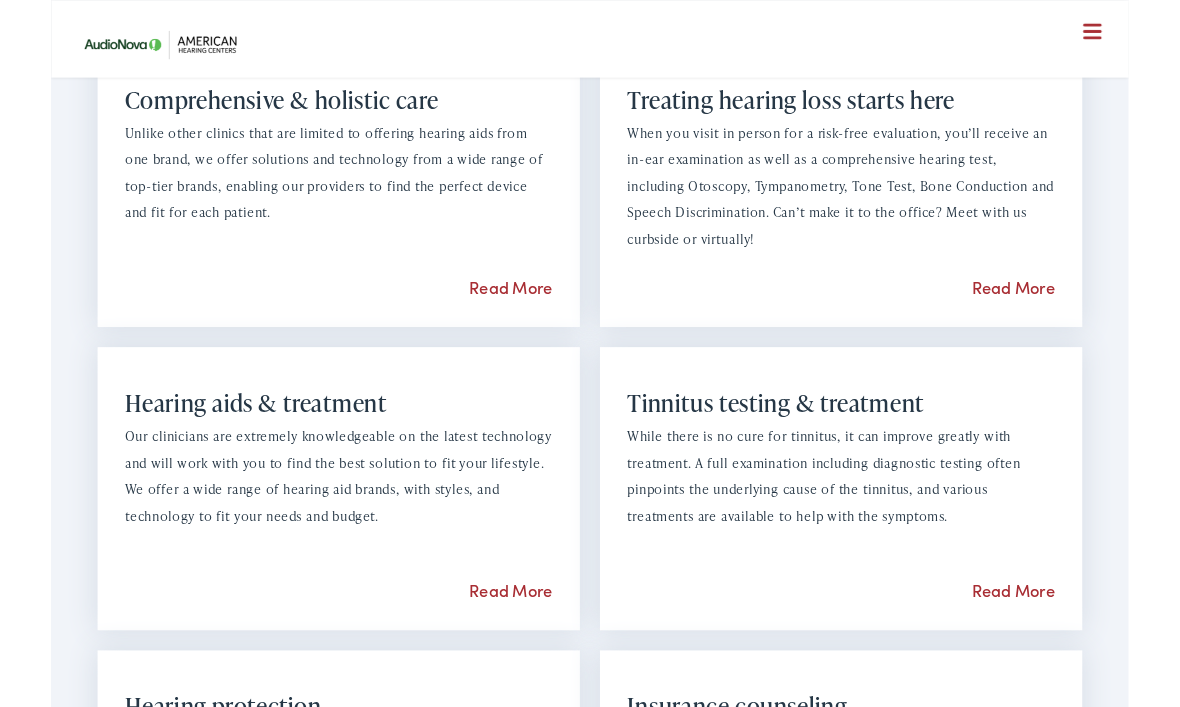 click on "Read More" at bounding box center [1053, 314] 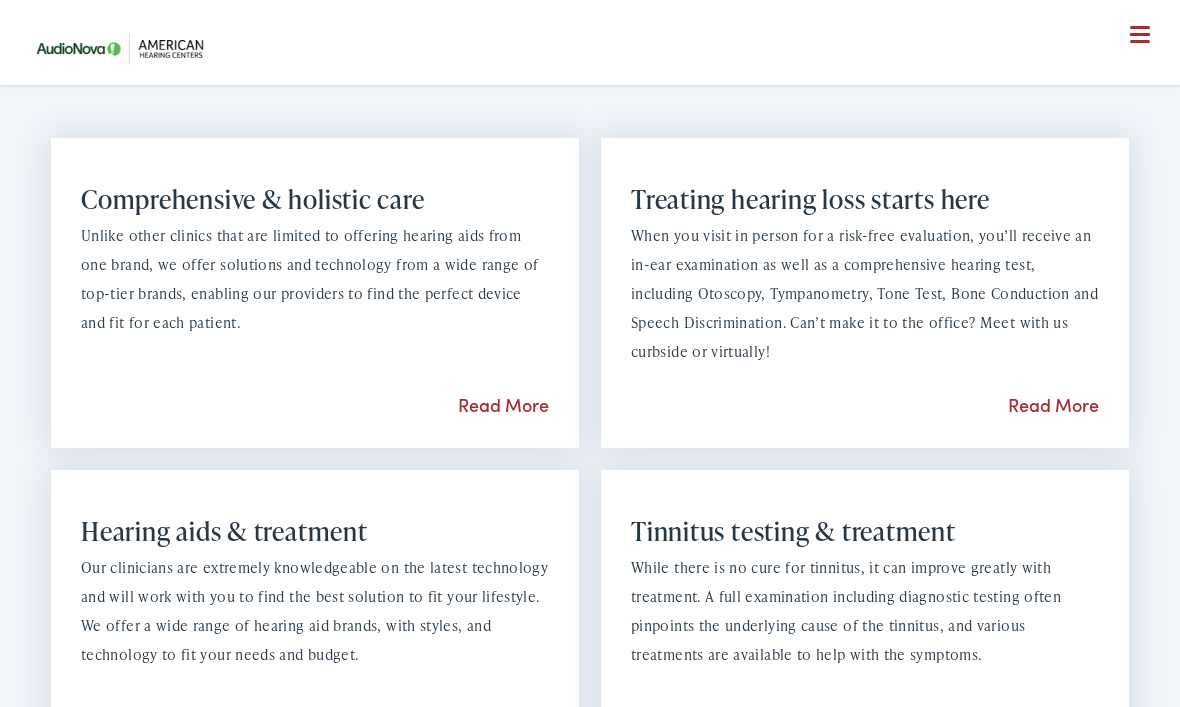 scroll, scrollTop: 1428, scrollLeft: 0, axis: vertical 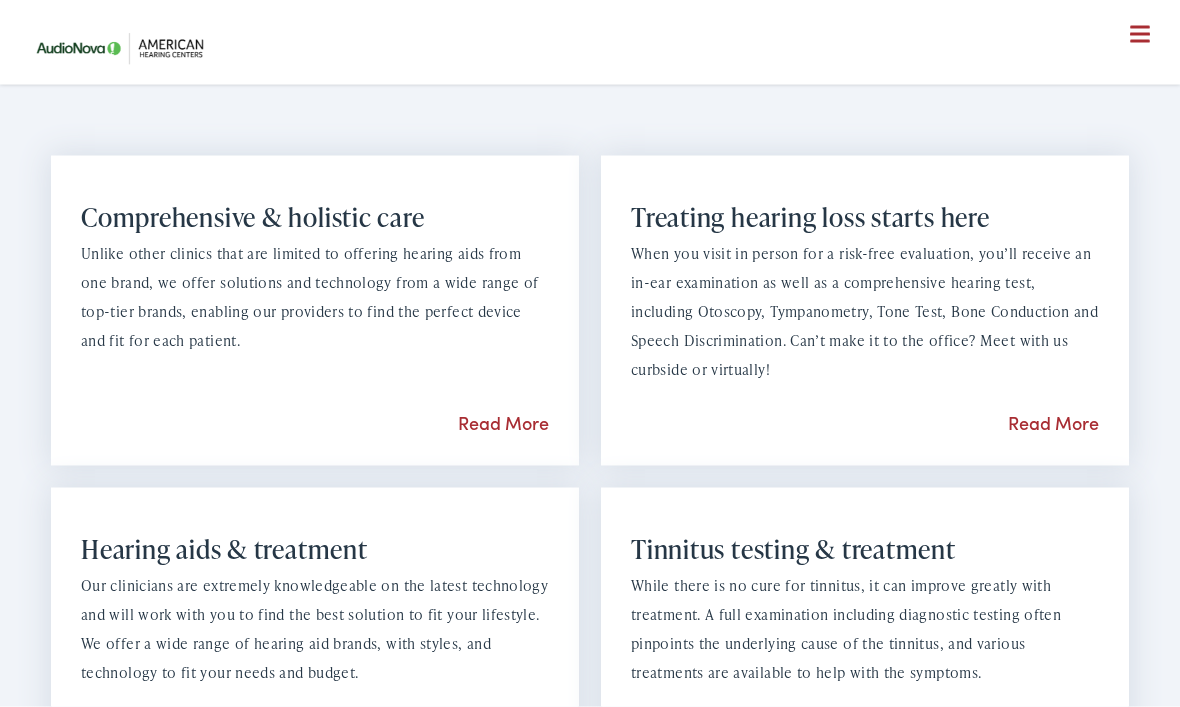 click on "Read More" at bounding box center (1053, 422) 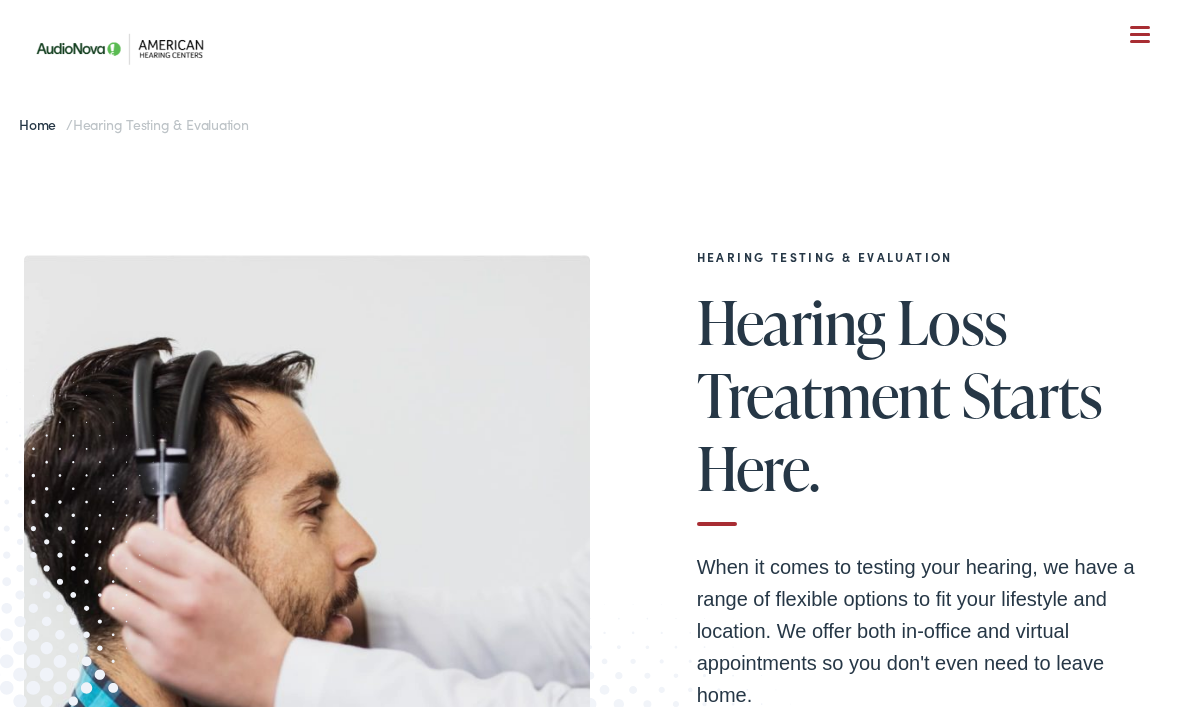 scroll, scrollTop: 67, scrollLeft: 0, axis: vertical 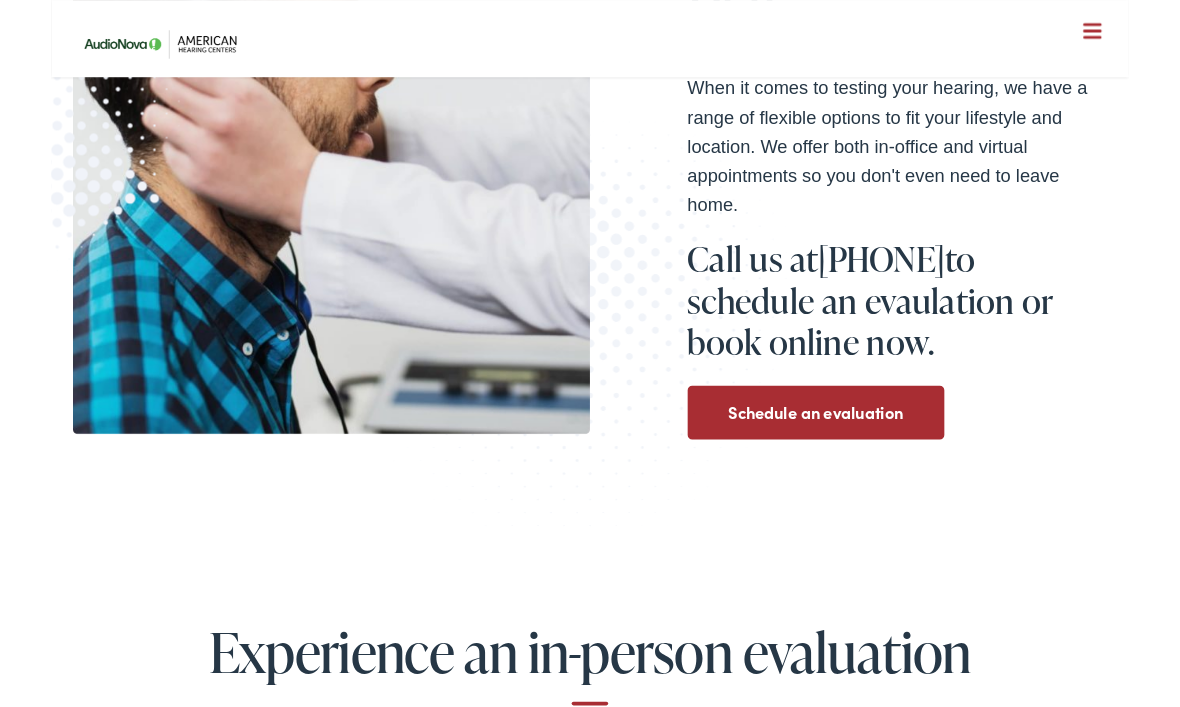 click on "Schedule an evaluation" at bounding box center [837, 452] 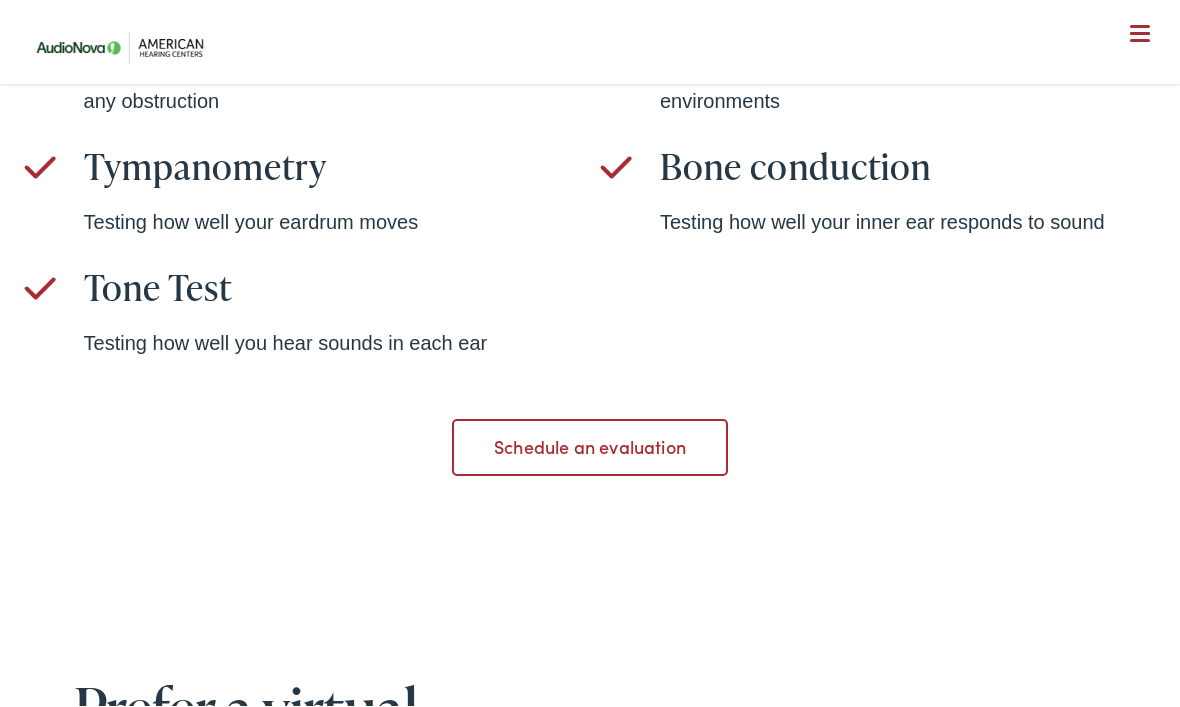 scroll, scrollTop: 1420, scrollLeft: 0, axis: vertical 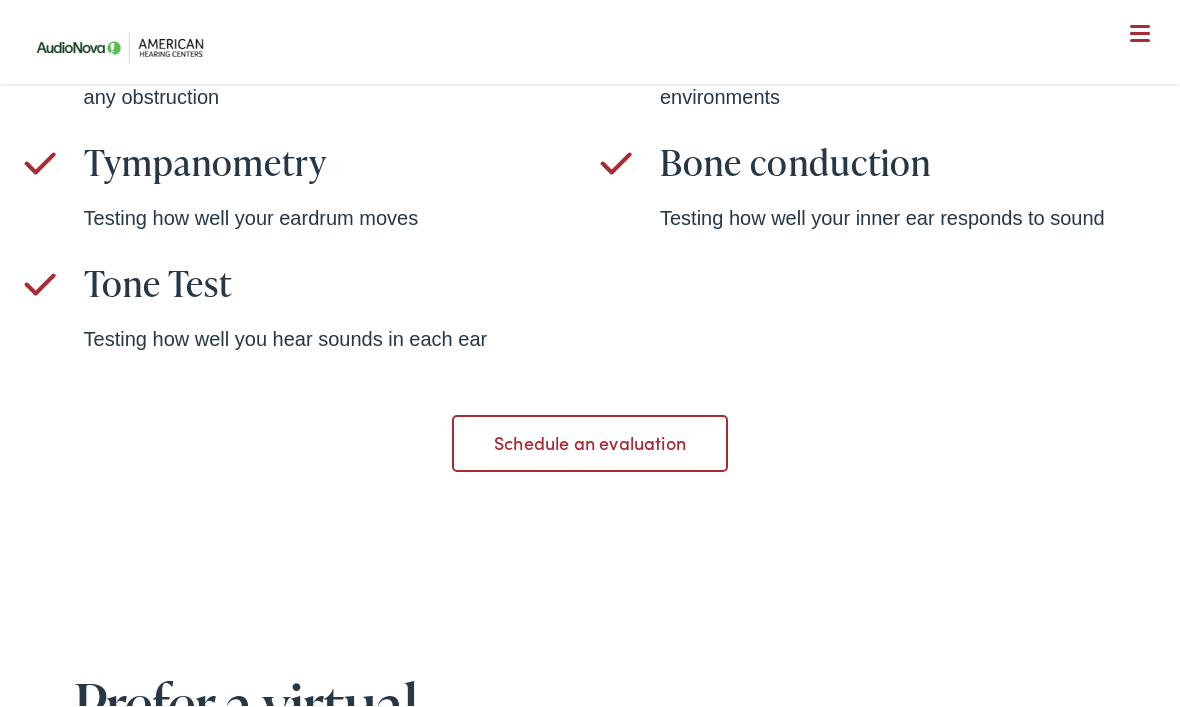 click on "Schedule an evaluation" at bounding box center (589, 444) 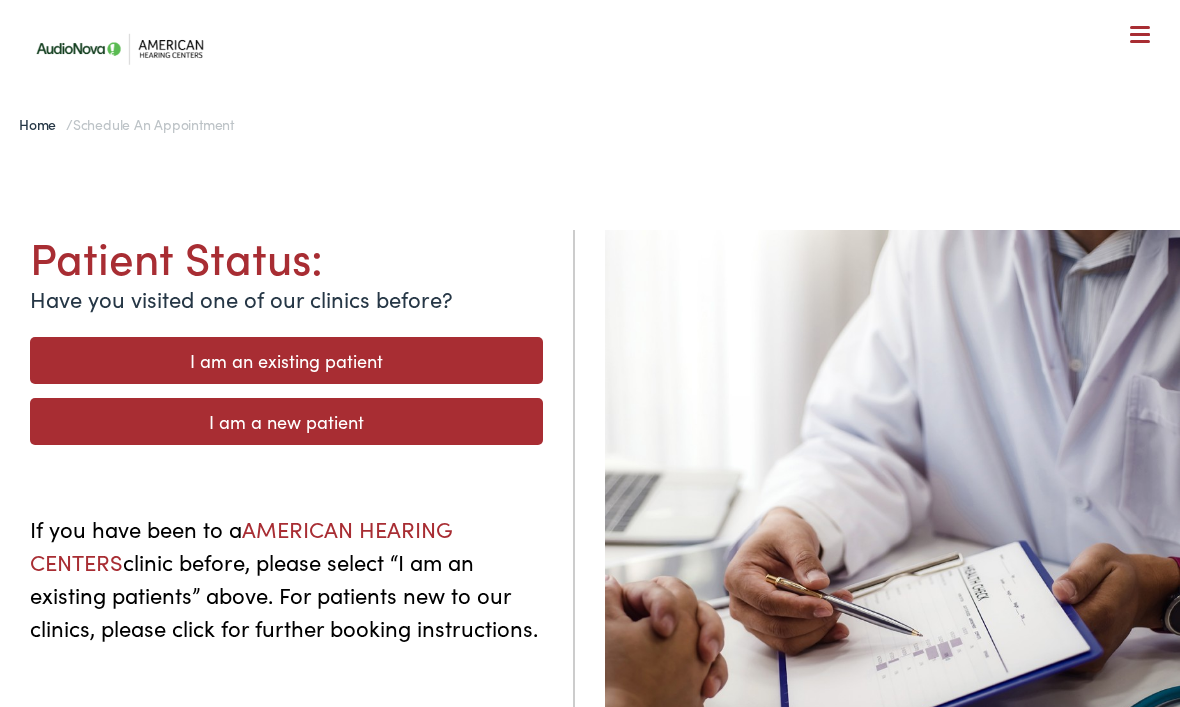 scroll, scrollTop: 0, scrollLeft: 0, axis: both 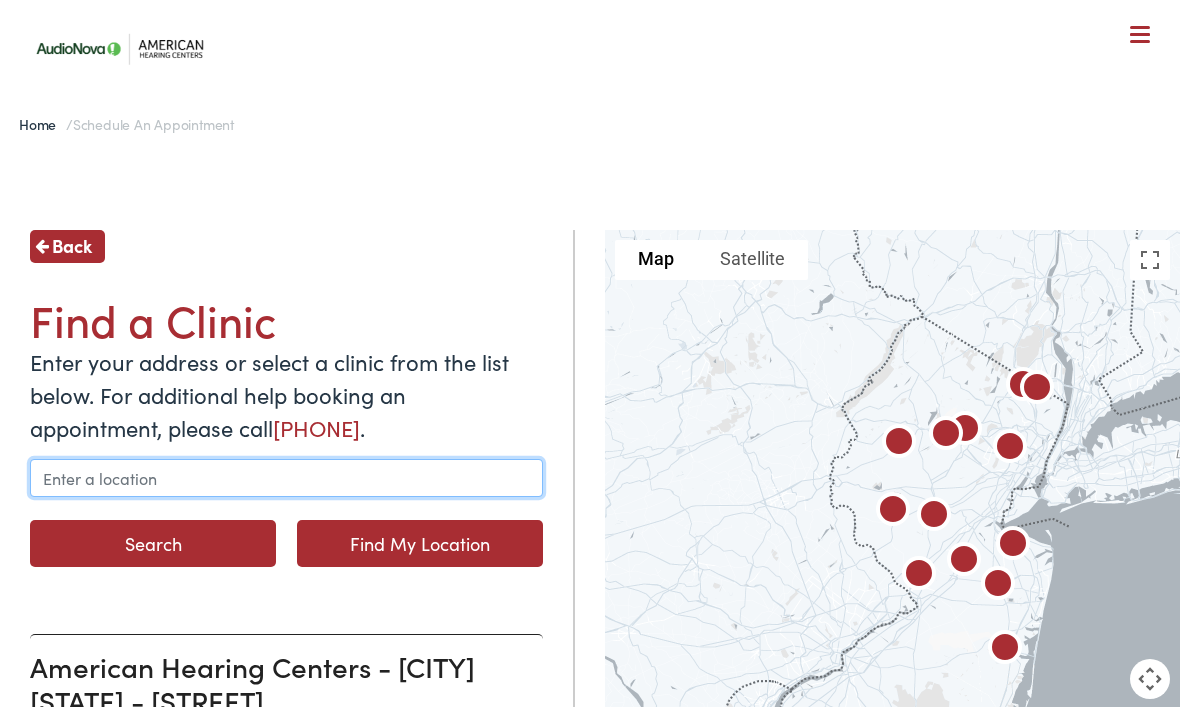 click at bounding box center [286, 478] 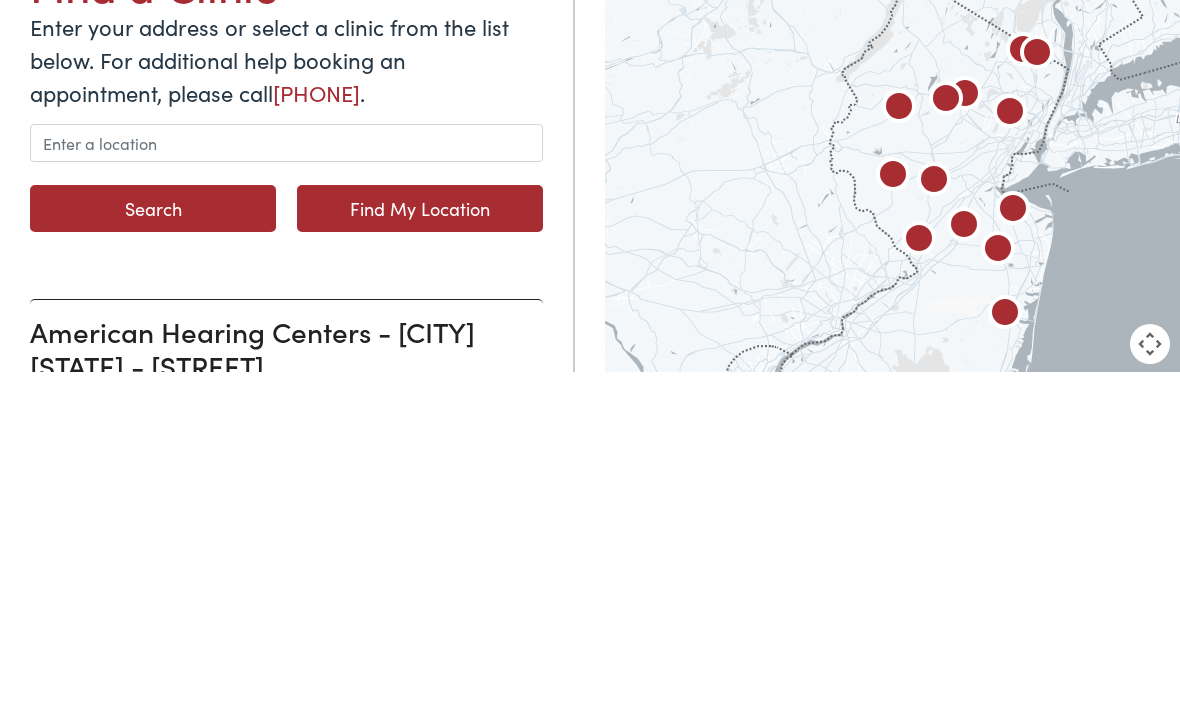 click on "Find My Location" at bounding box center [420, 543] 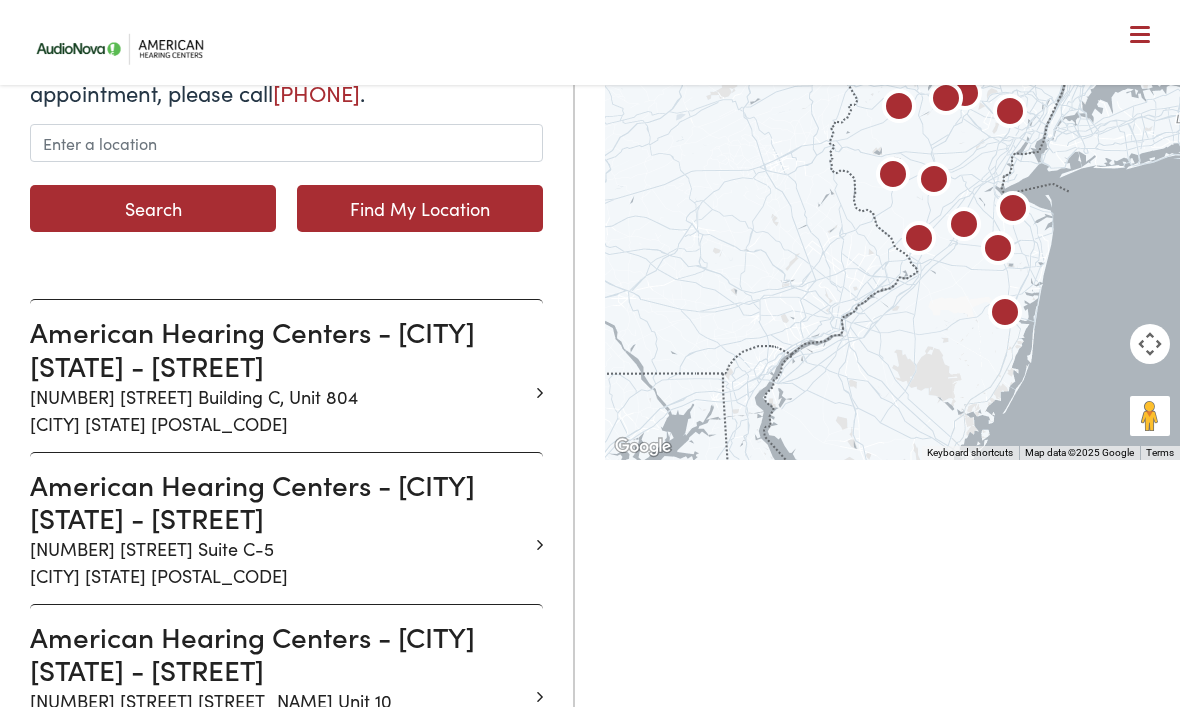 type on "[CITY], [STATE]" 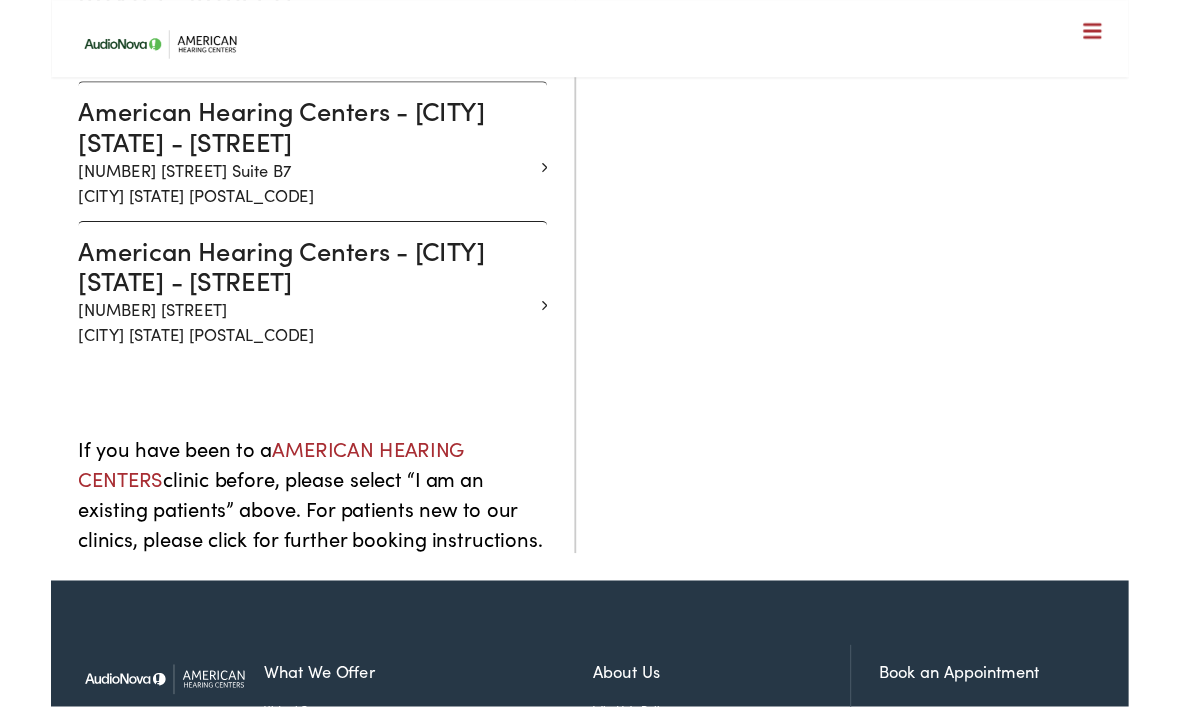 scroll, scrollTop: 2221, scrollLeft: 0, axis: vertical 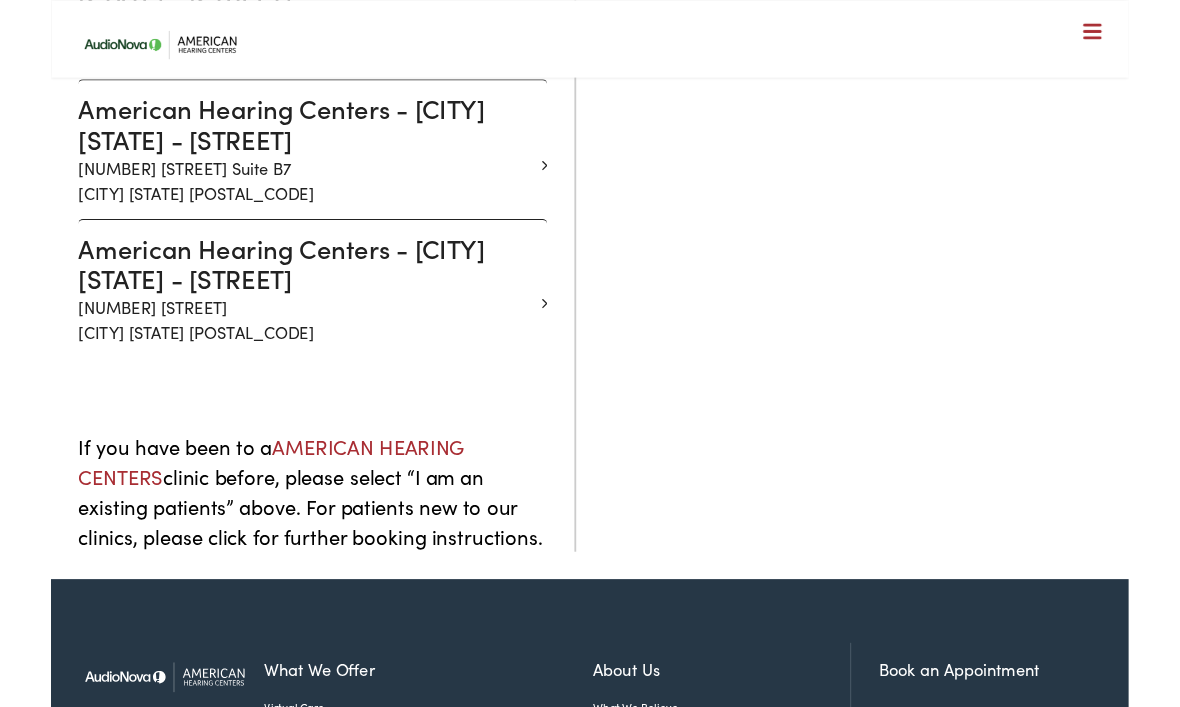 click on "25 Mule Rd Suite B7 Toms River NJ 08755" at bounding box center [279, 198] 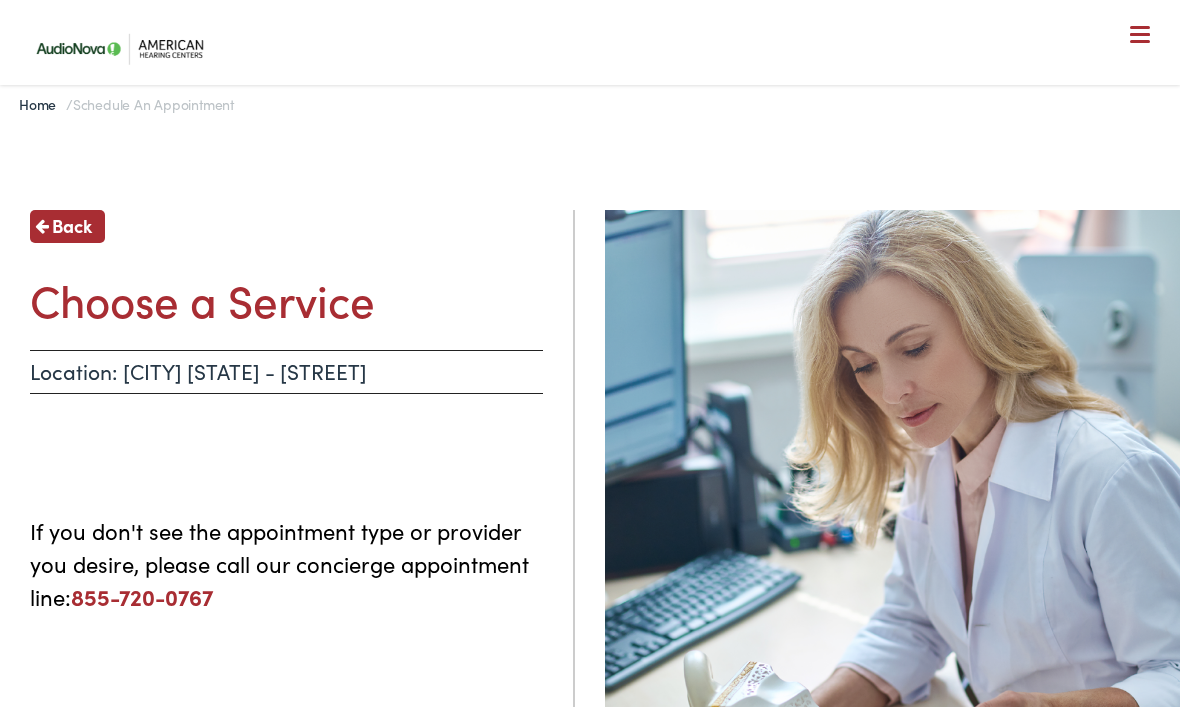 scroll, scrollTop: 0, scrollLeft: 0, axis: both 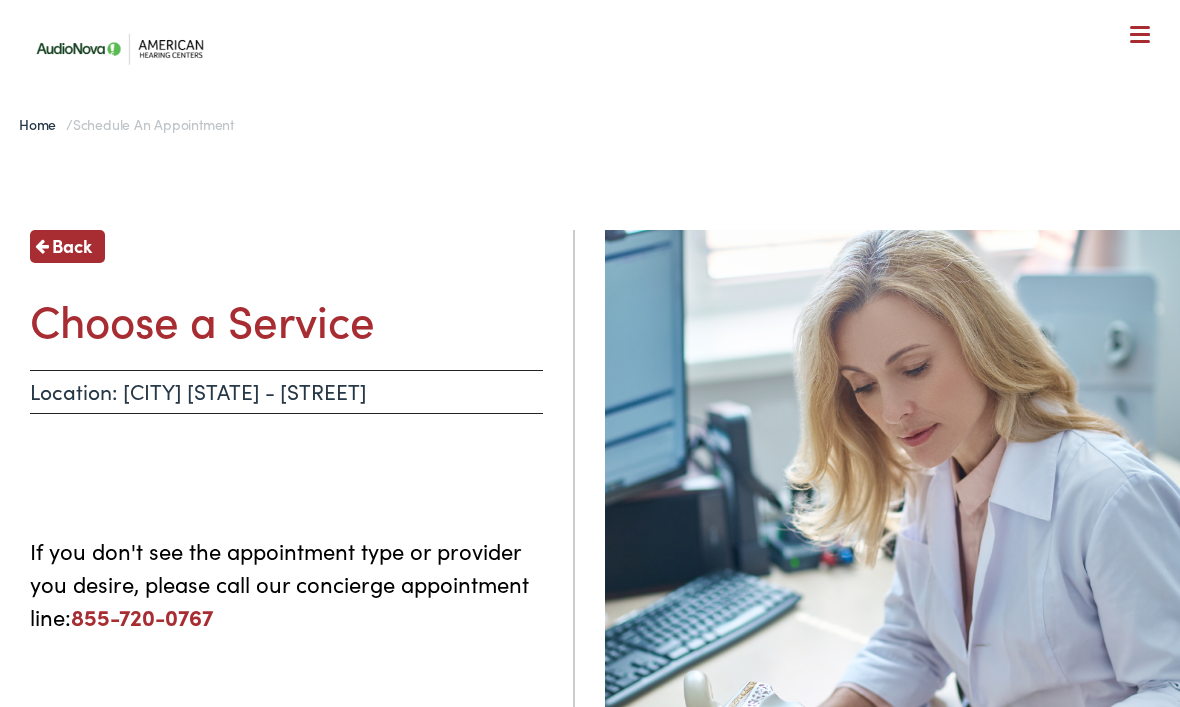 click on "Location: [CITY] [STATE] - [LOCATION]" at bounding box center [286, 392] 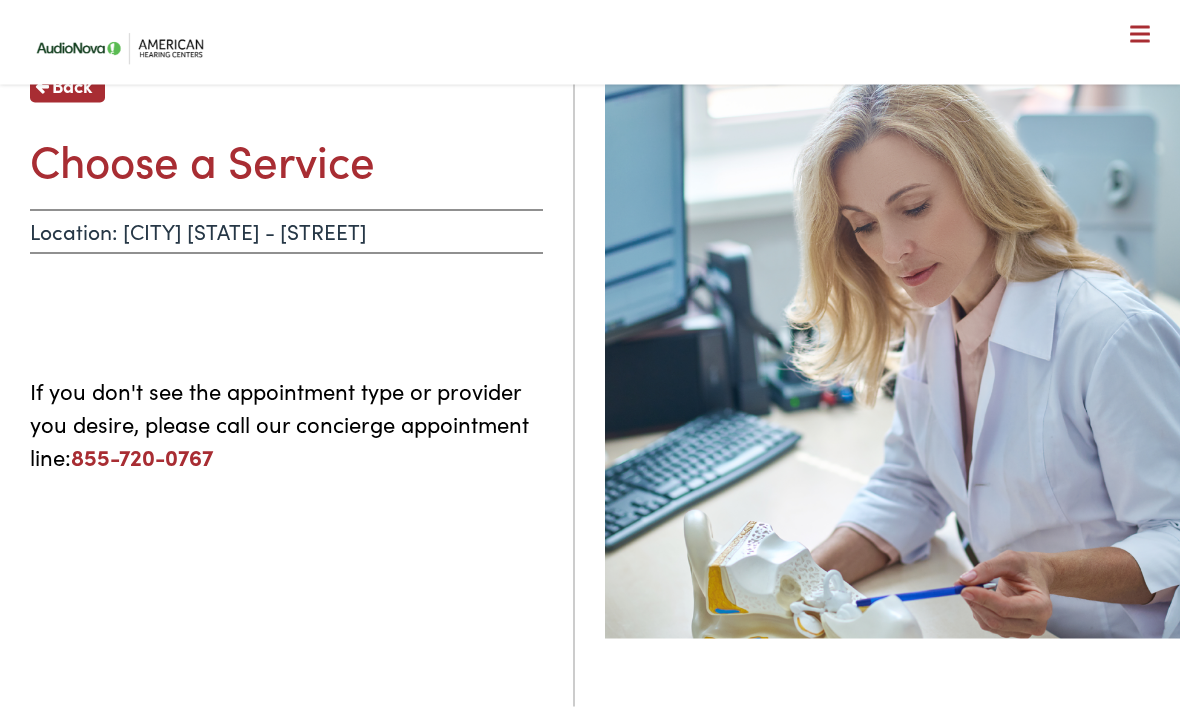 scroll, scrollTop: 0, scrollLeft: 0, axis: both 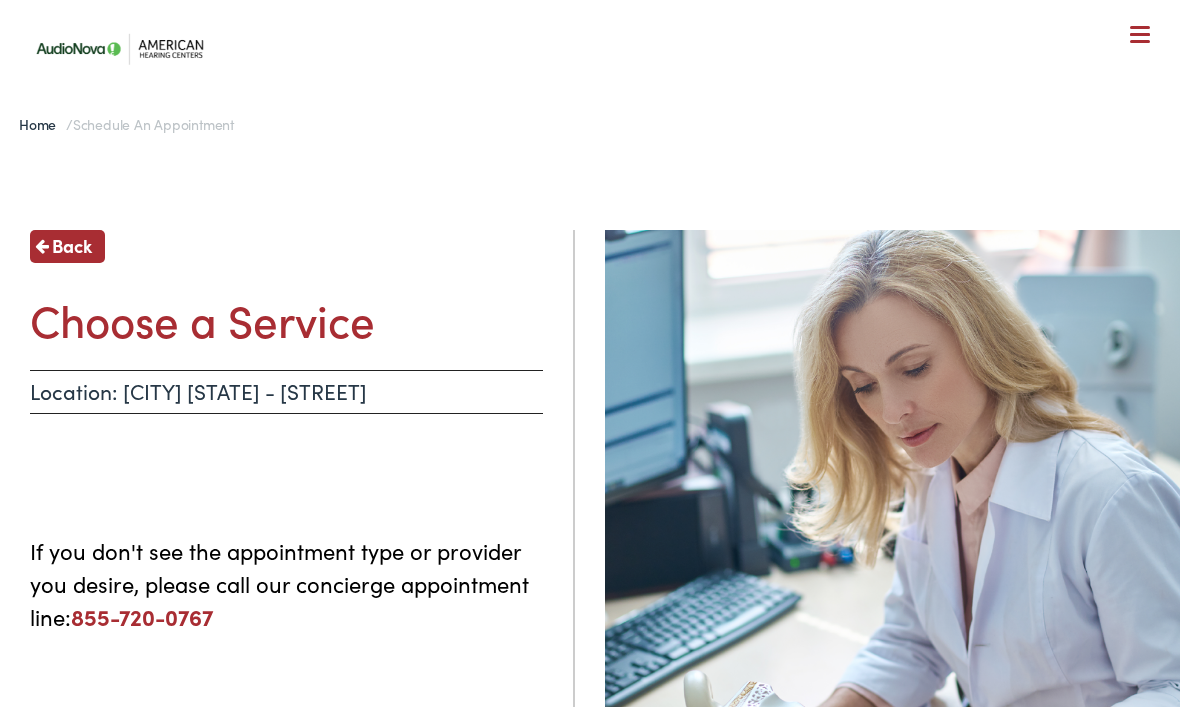 click at bounding box center (1140, 36) 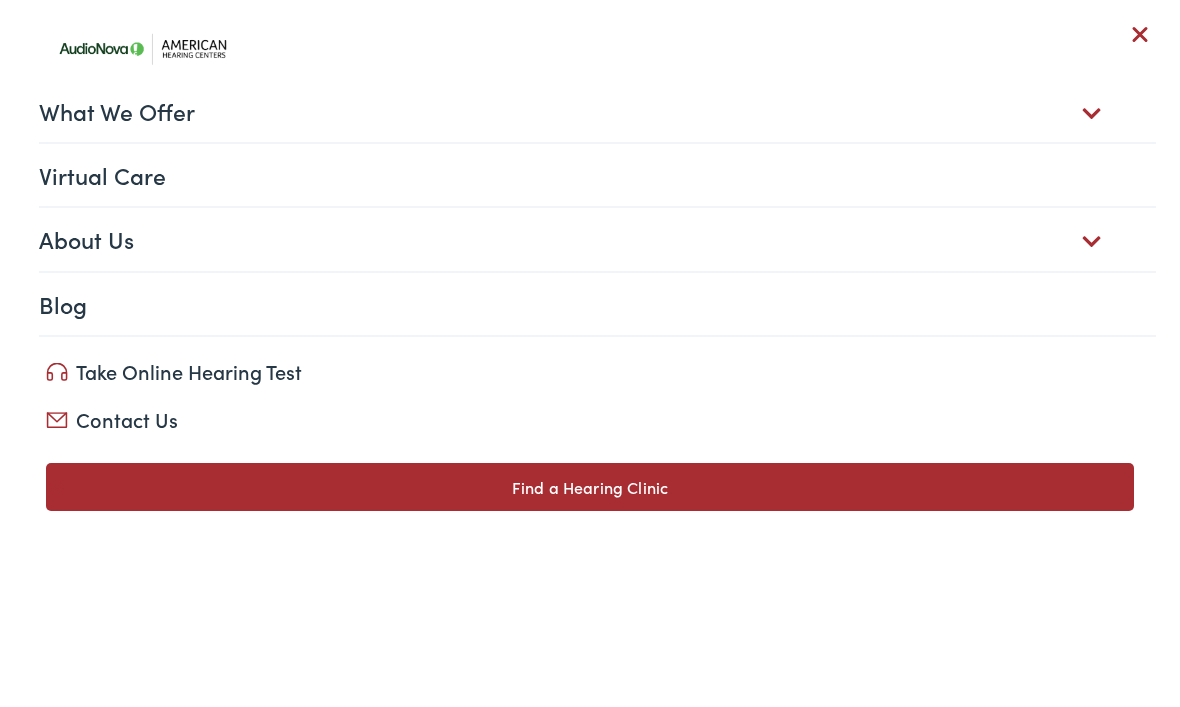 click on "What We Offer" at bounding box center (598, 111) 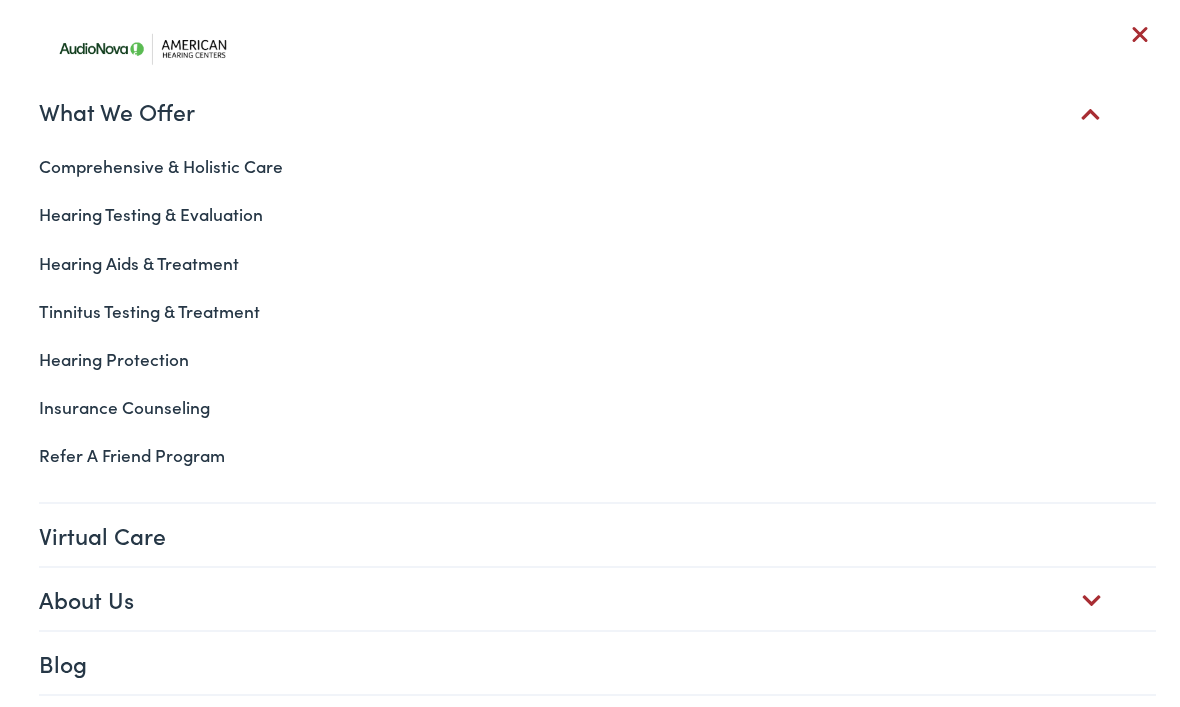 click on "Hearing Testing & Evaluation" at bounding box center [590, 214] 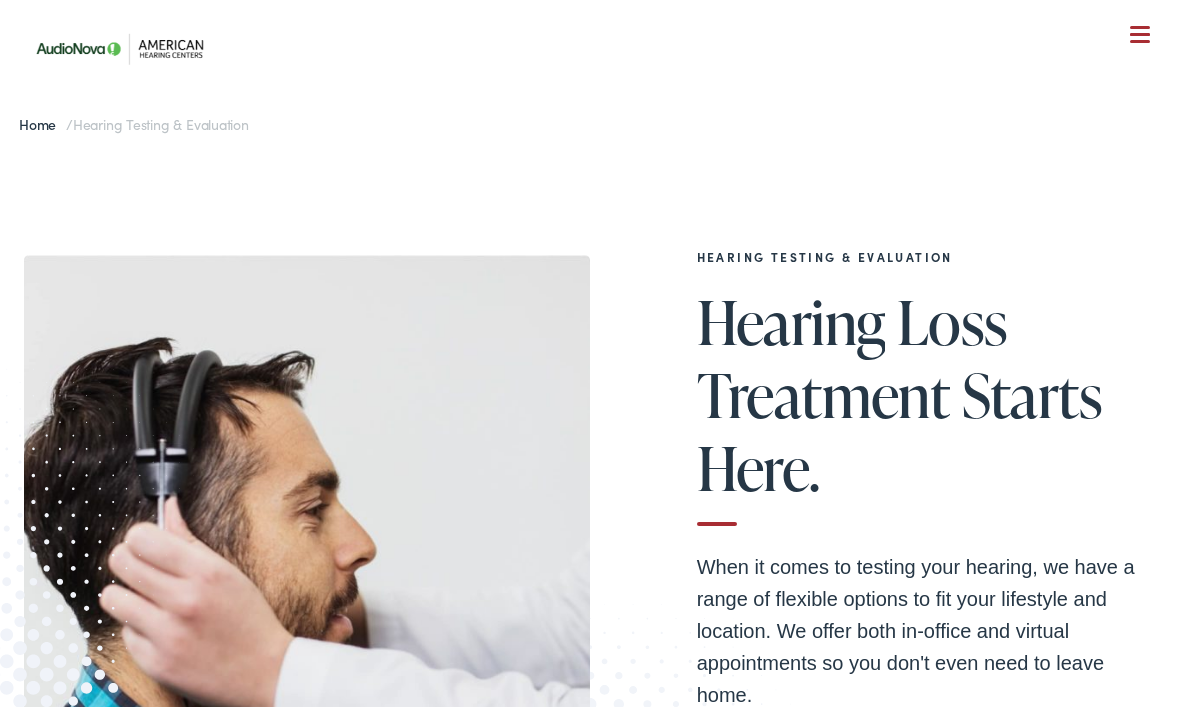 scroll, scrollTop: 0, scrollLeft: 0, axis: both 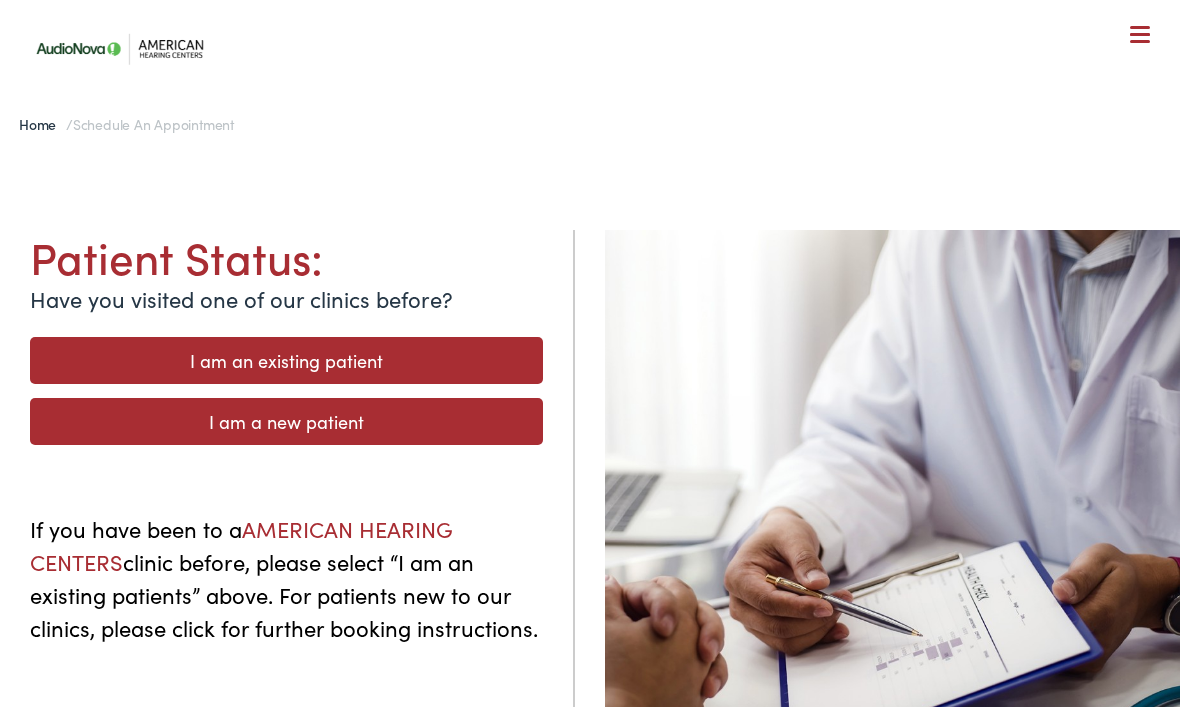click on "I am a new patient" at bounding box center (286, 421) 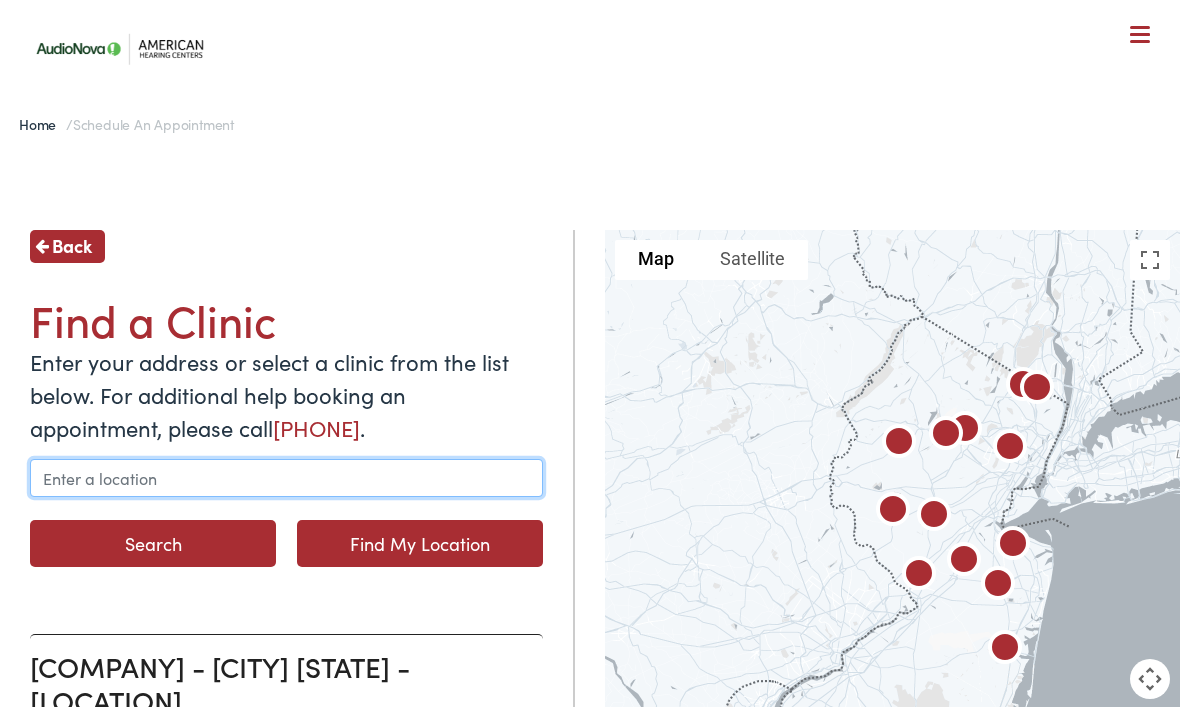 click at bounding box center (286, 478) 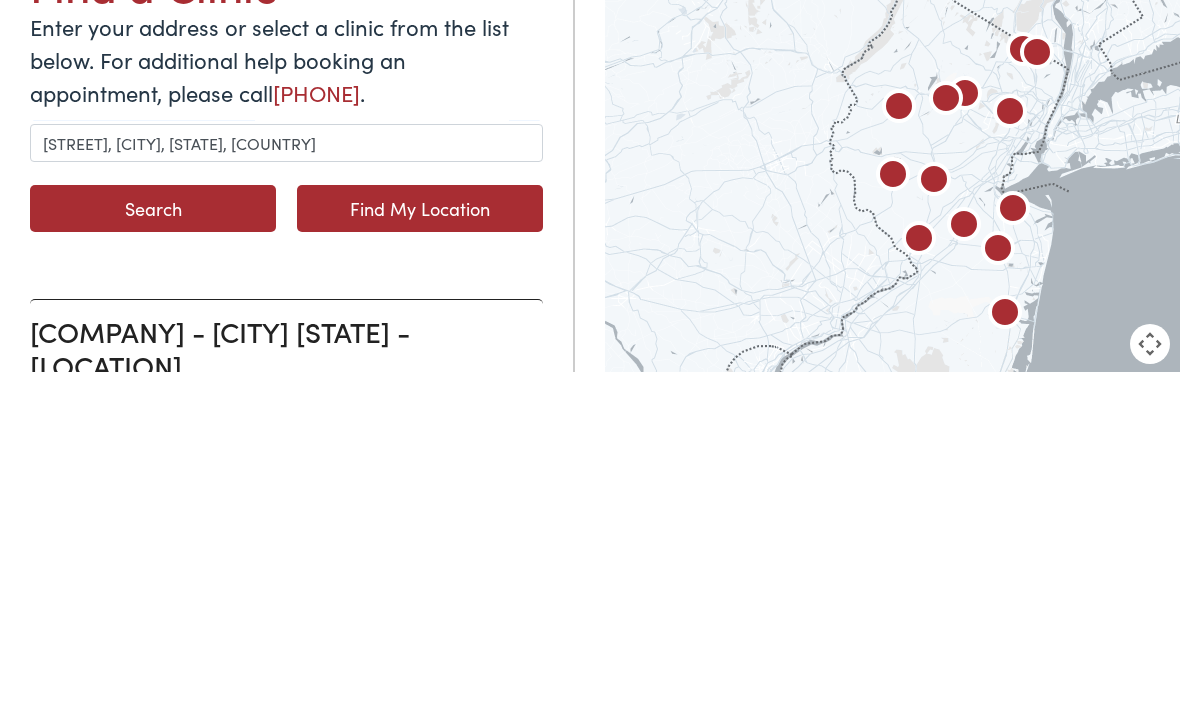 scroll, scrollTop: 335, scrollLeft: 0, axis: vertical 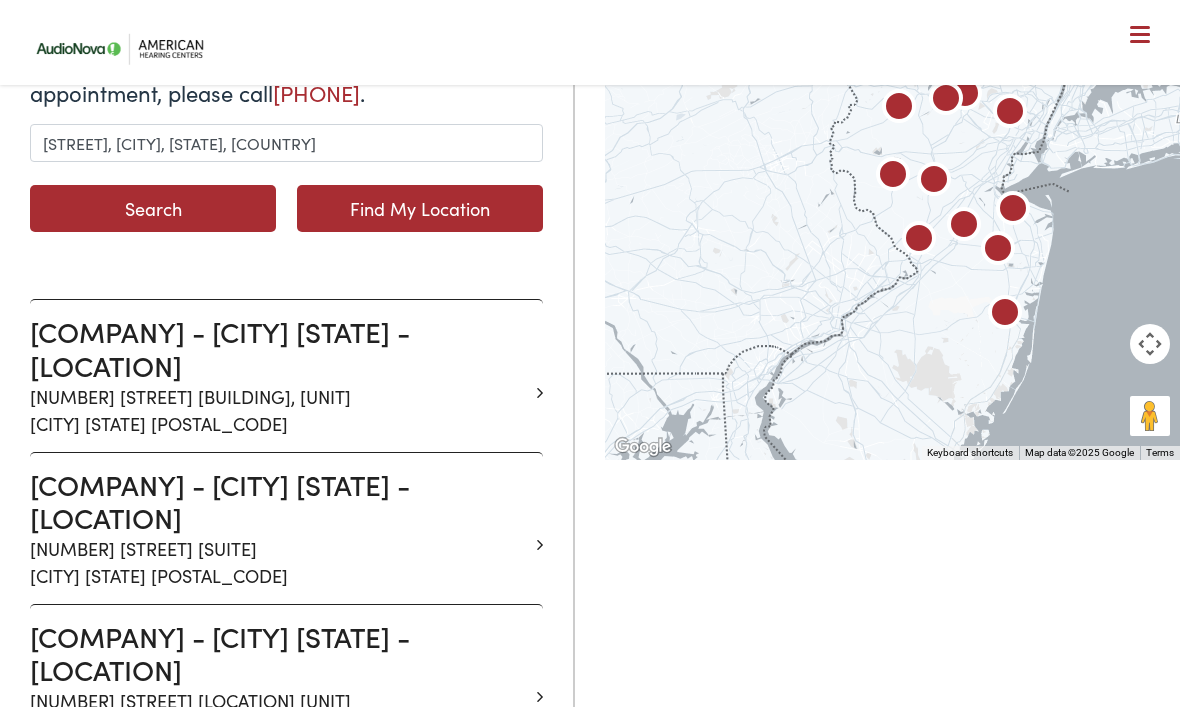 click on "Find My Location" at bounding box center [420, 208] 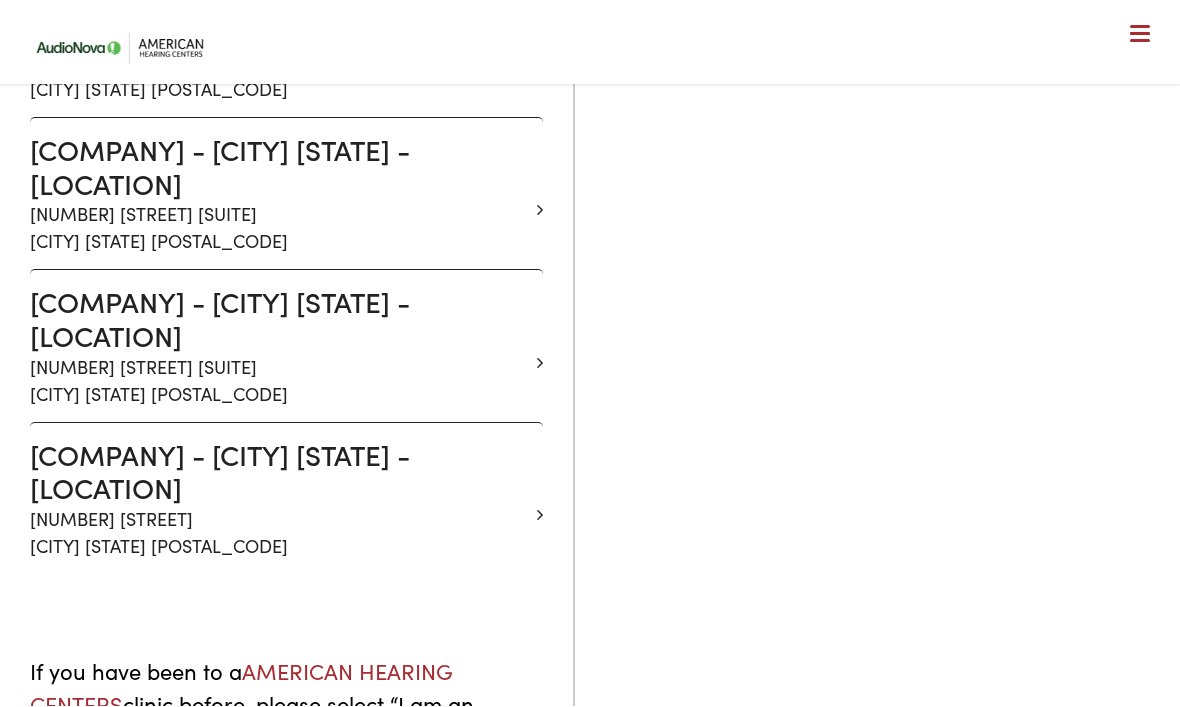scroll, scrollTop: 2040, scrollLeft: 0, axis: vertical 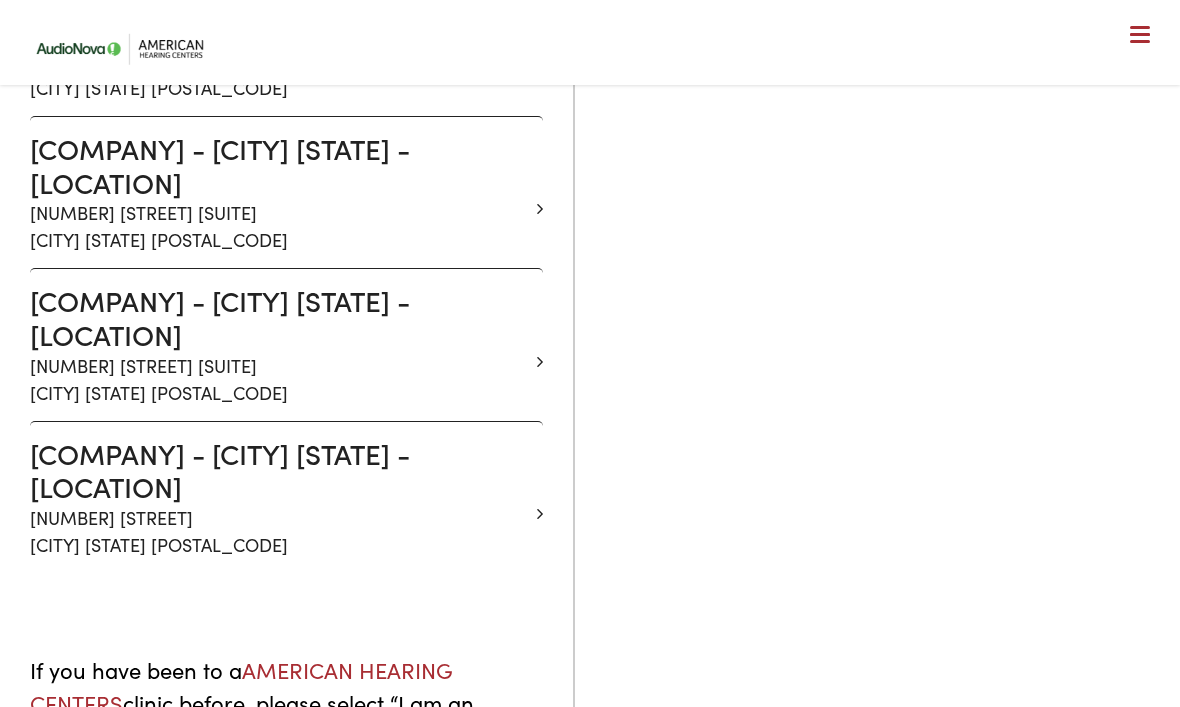 click at bounding box center [540, 362] 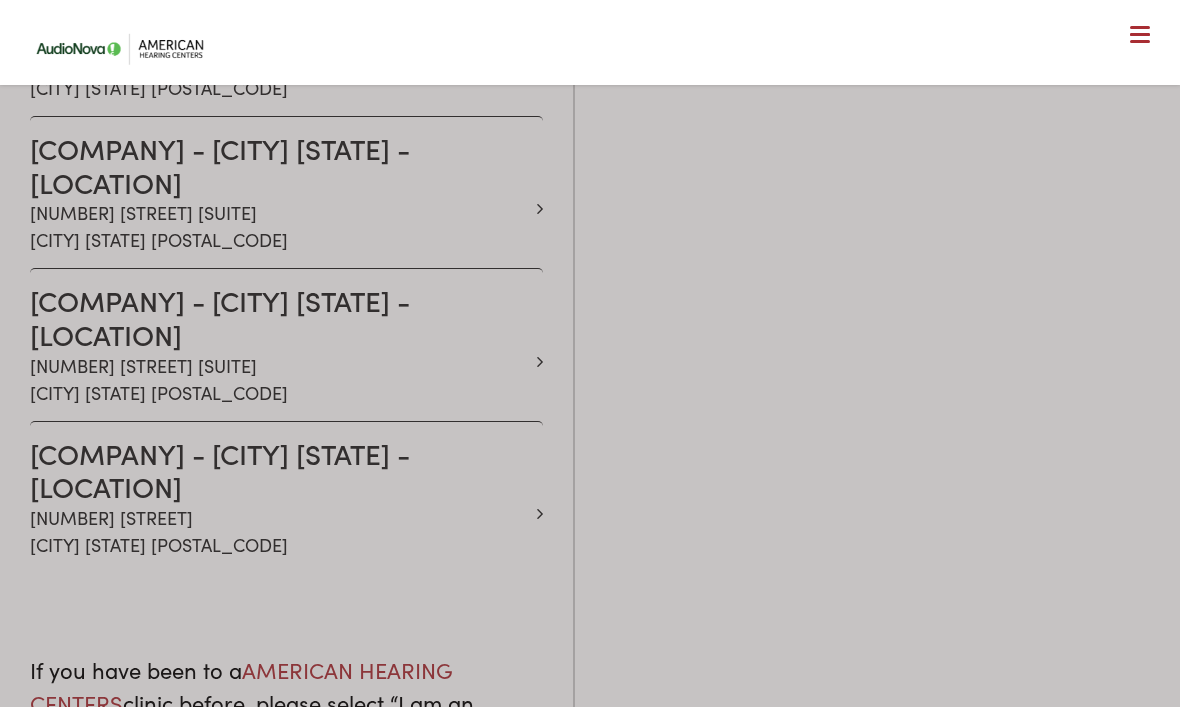 scroll, scrollTop: 806, scrollLeft: 0, axis: vertical 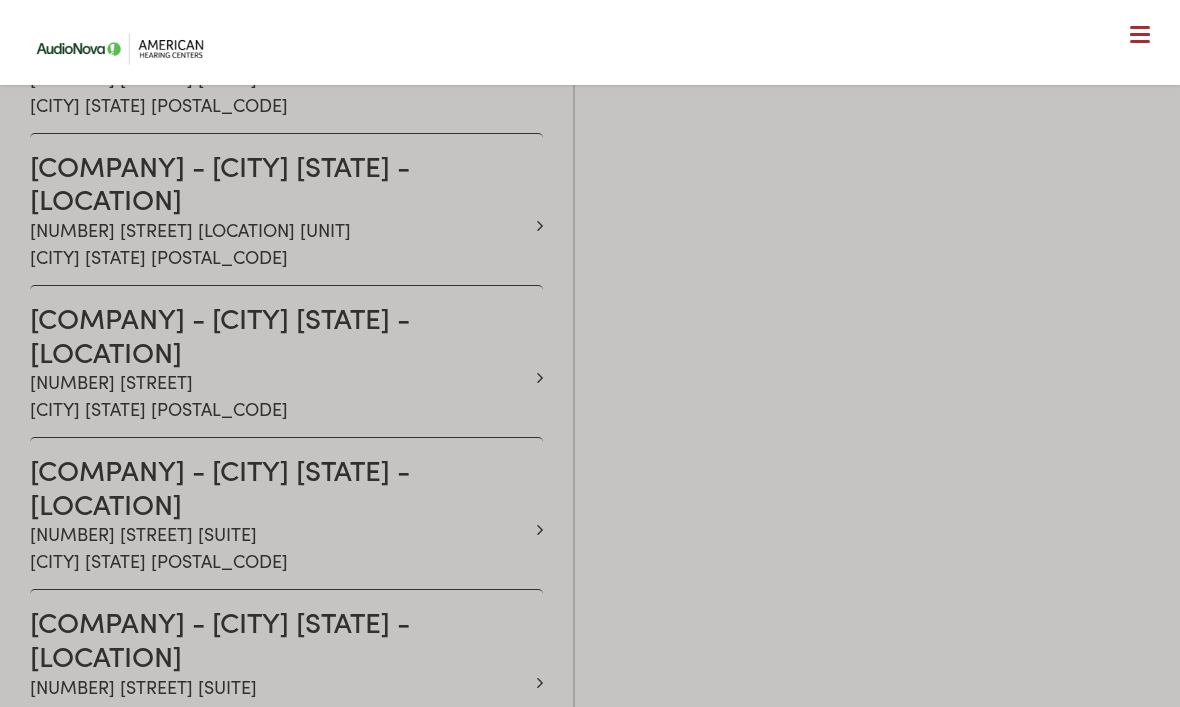 click on "Schedule Your Audiology Appointment in [STATE] Today
Skip to Main Content
Menu
Close
Schedule an Appointment
Take Online Hearing Test
Contact Us
Find a Hearing Clinic" at bounding box center [590, 861] 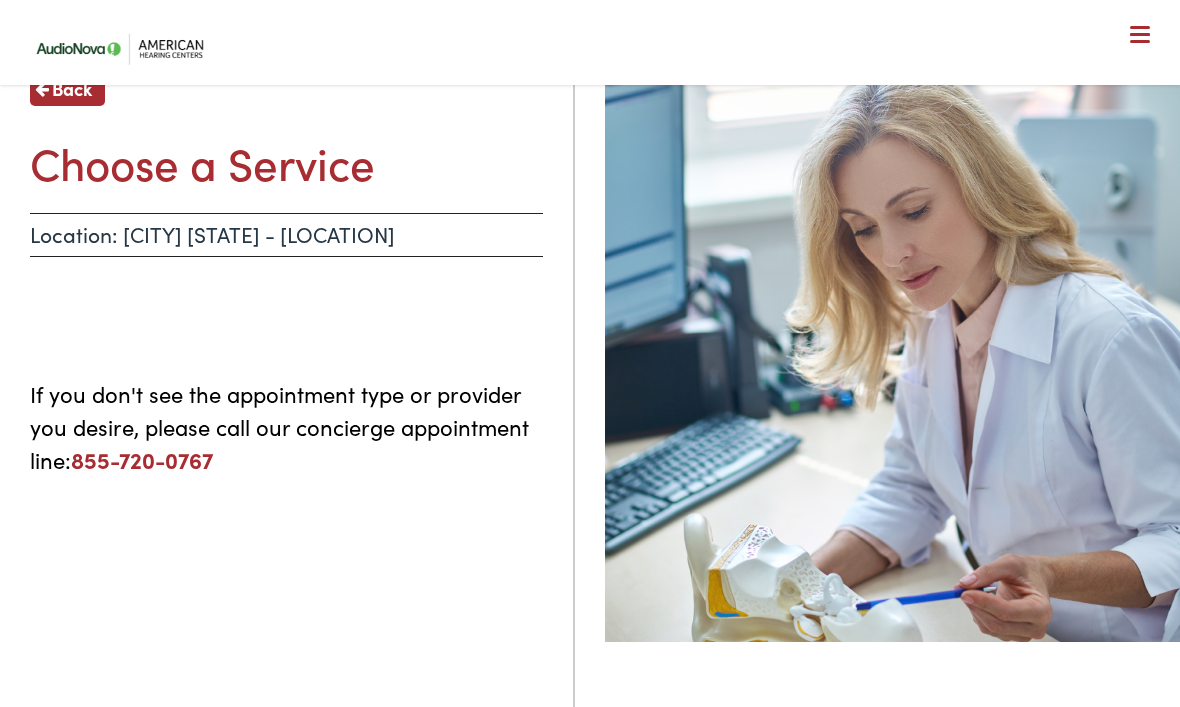 scroll, scrollTop: 0, scrollLeft: 0, axis: both 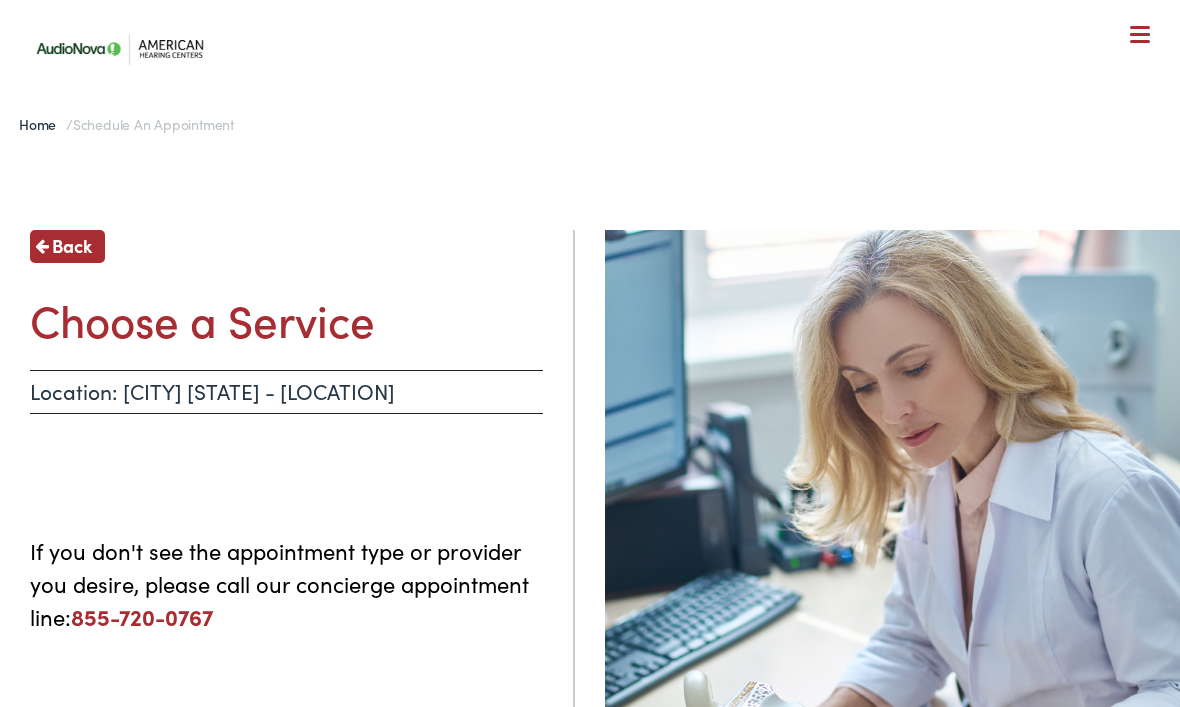 click at bounding box center (1140, 36) 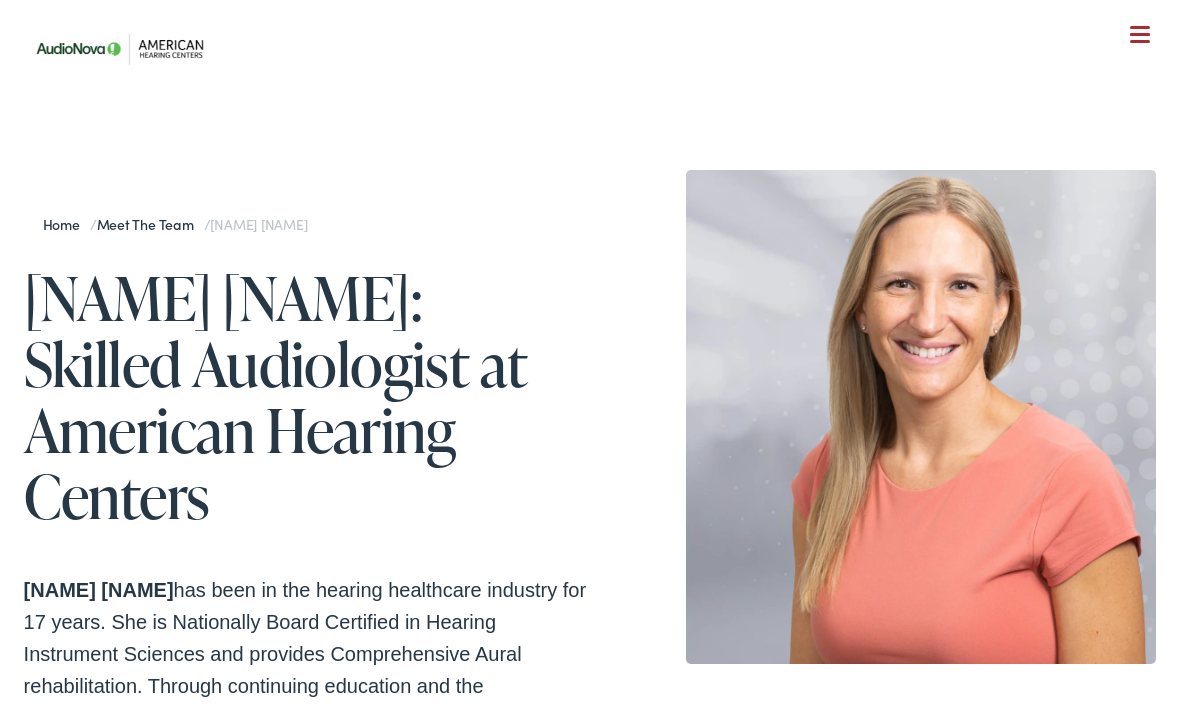 scroll, scrollTop: 0, scrollLeft: 0, axis: both 